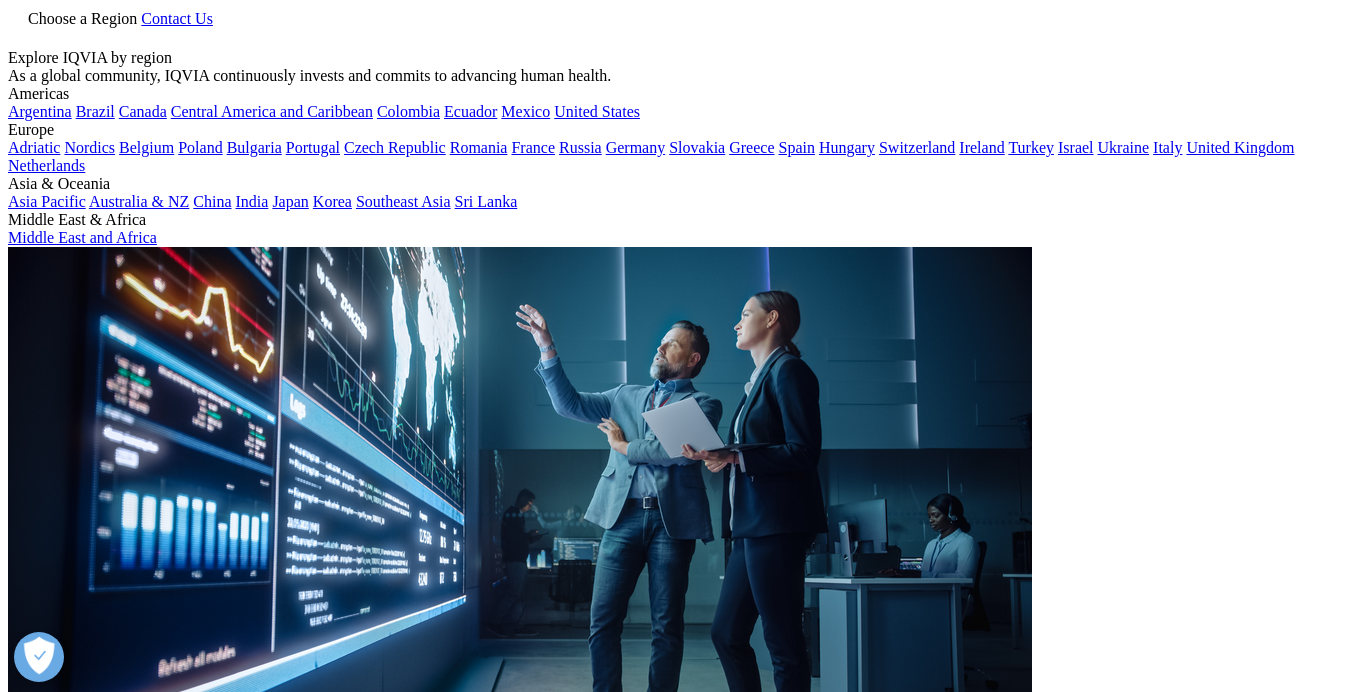 scroll, scrollTop: 0, scrollLeft: 0, axis: both 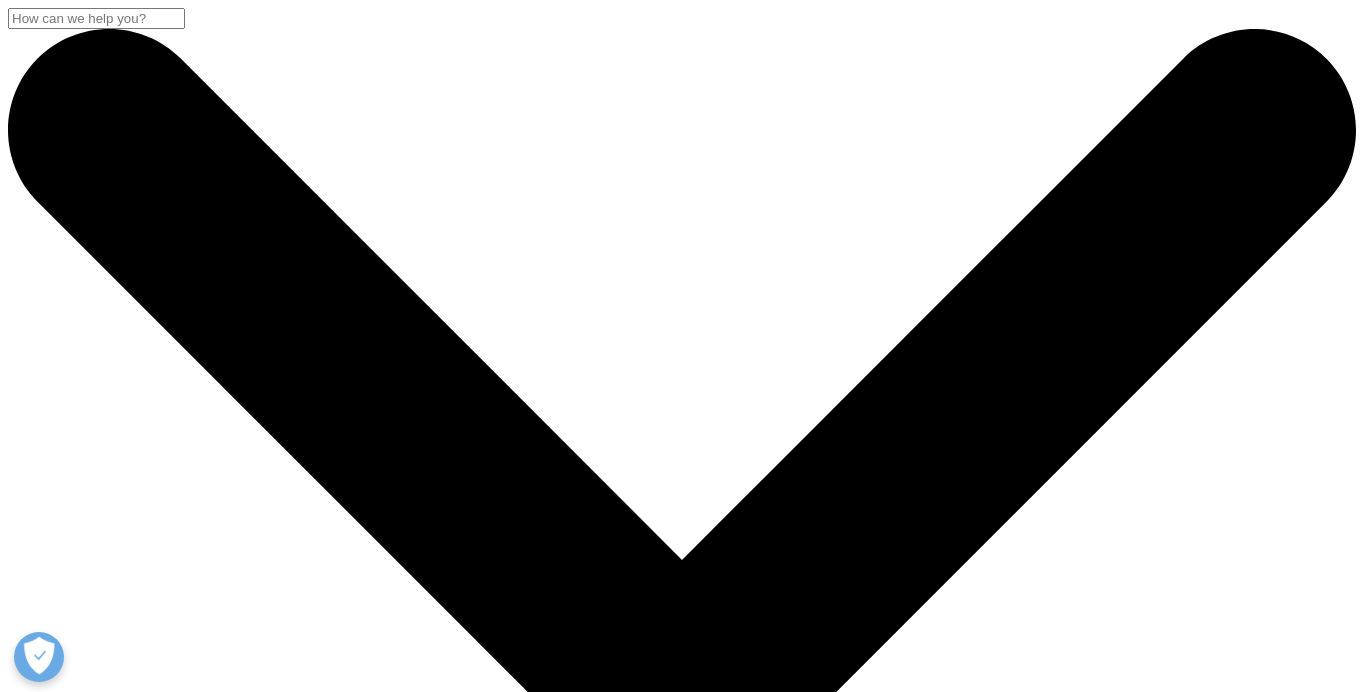 drag, startPoint x: 1363, startPoint y: 104, endPoint x: 1378, endPoint y: 183, distance: 80.411446 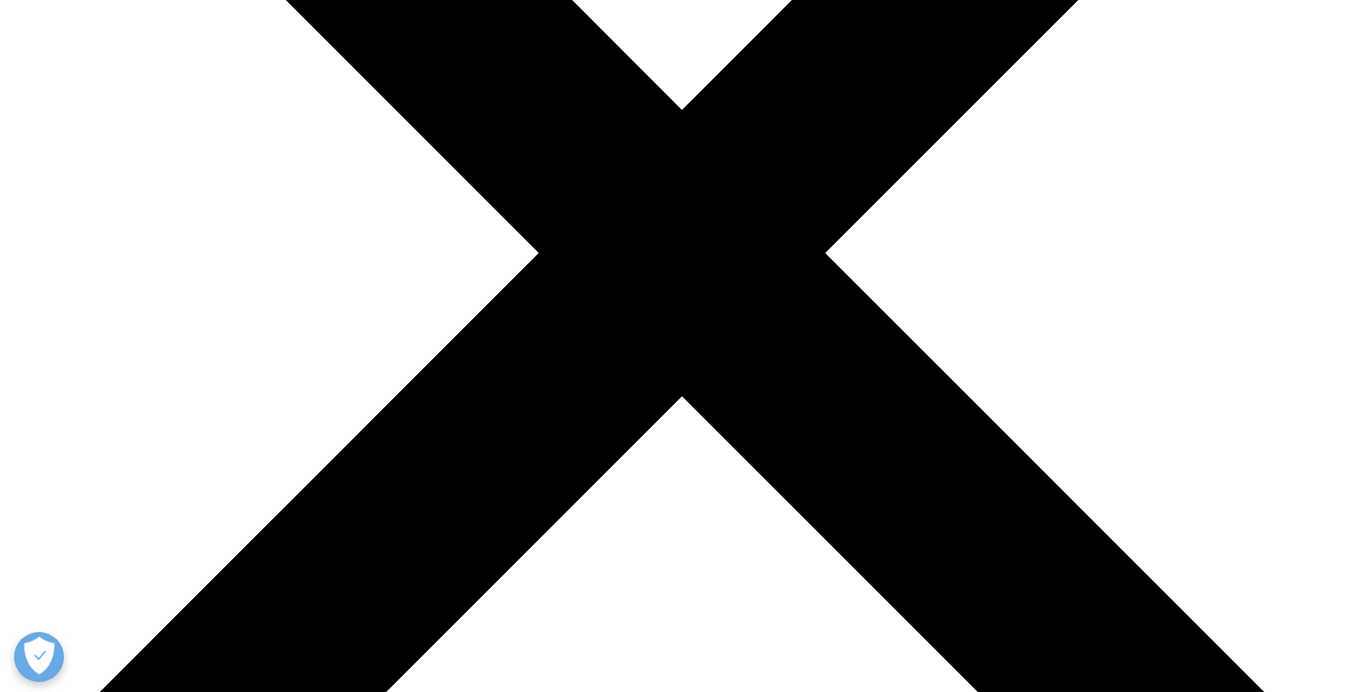 scroll, scrollTop: 453, scrollLeft: 0, axis: vertical 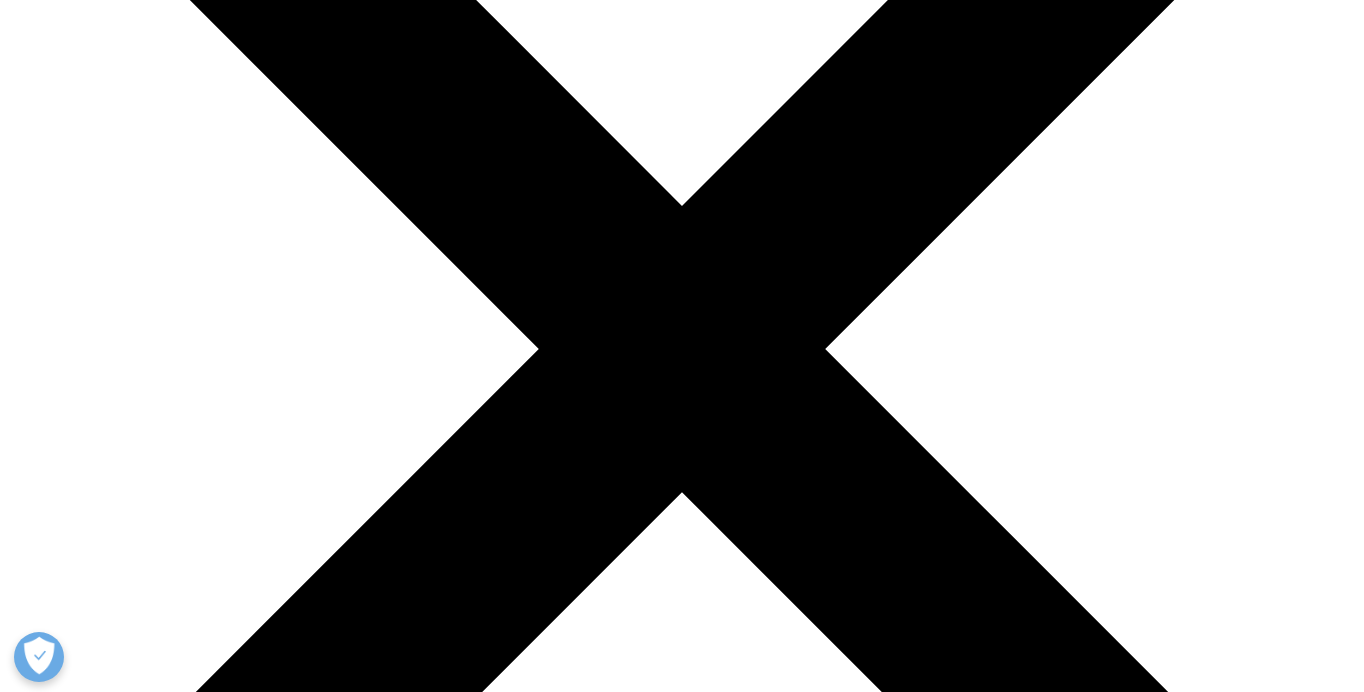 click on "Regional Business Unit Leaders" at bounding box center [466, 27999] 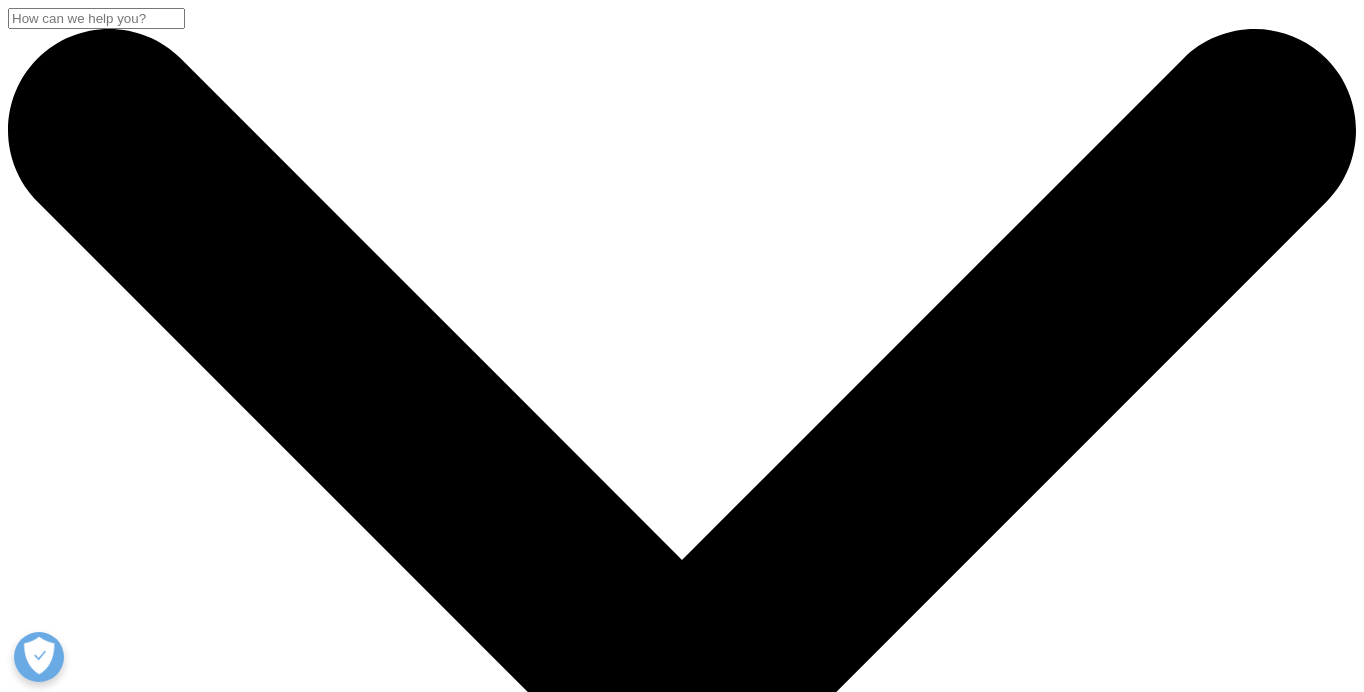 scroll, scrollTop: 0, scrollLeft: 0, axis: both 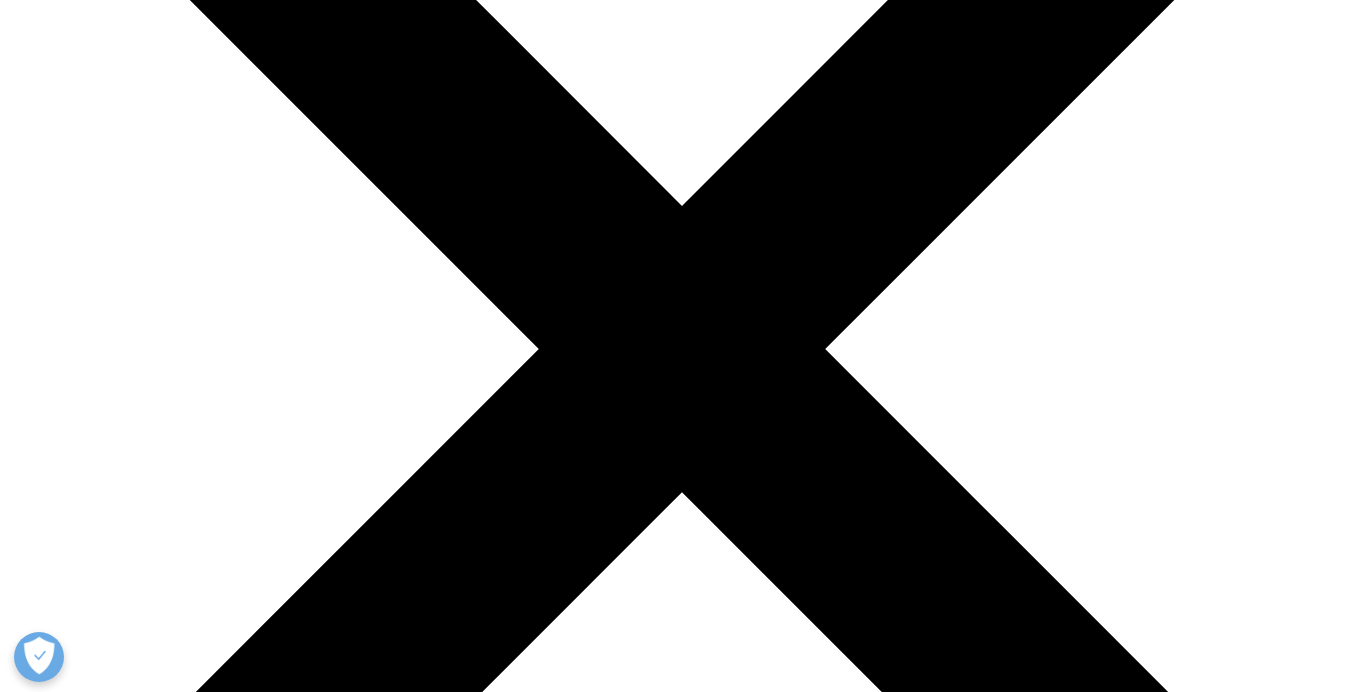 click on "Regional Business Unit Leaders" at bounding box center [466, 23136] 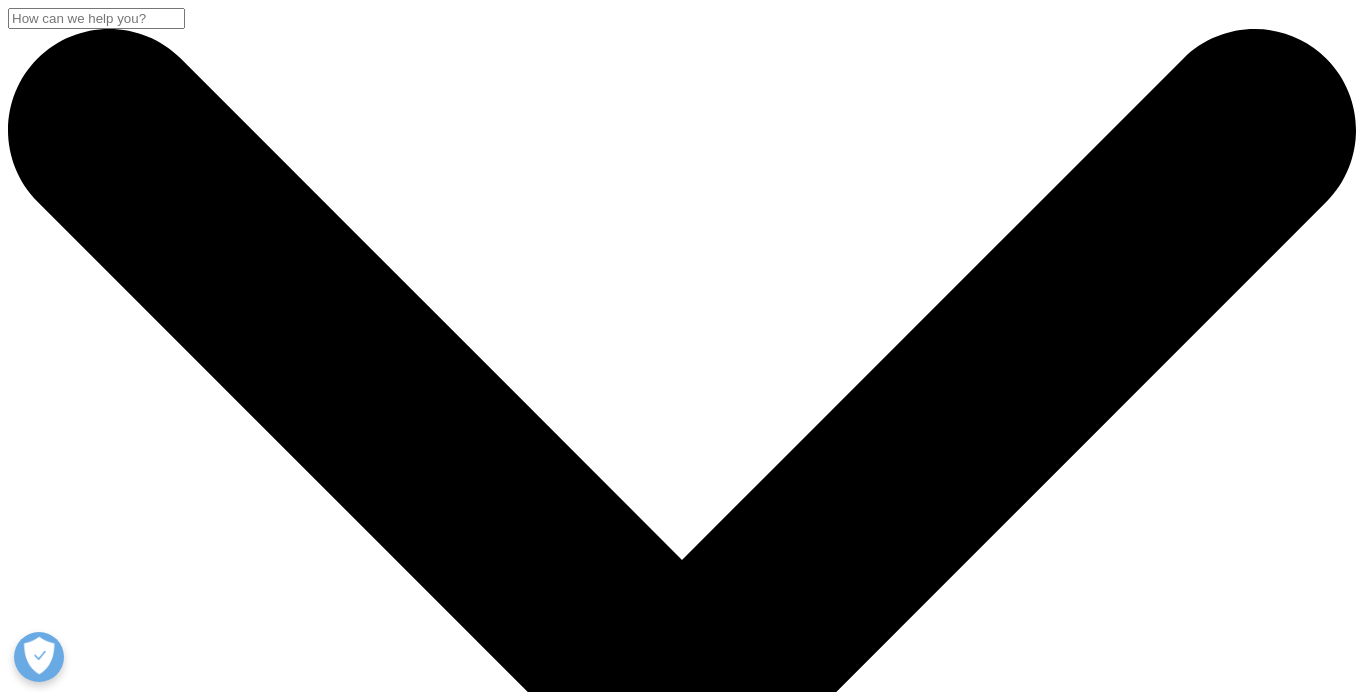 scroll, scrollTop: 0, scrollLeft: 0, axis: both 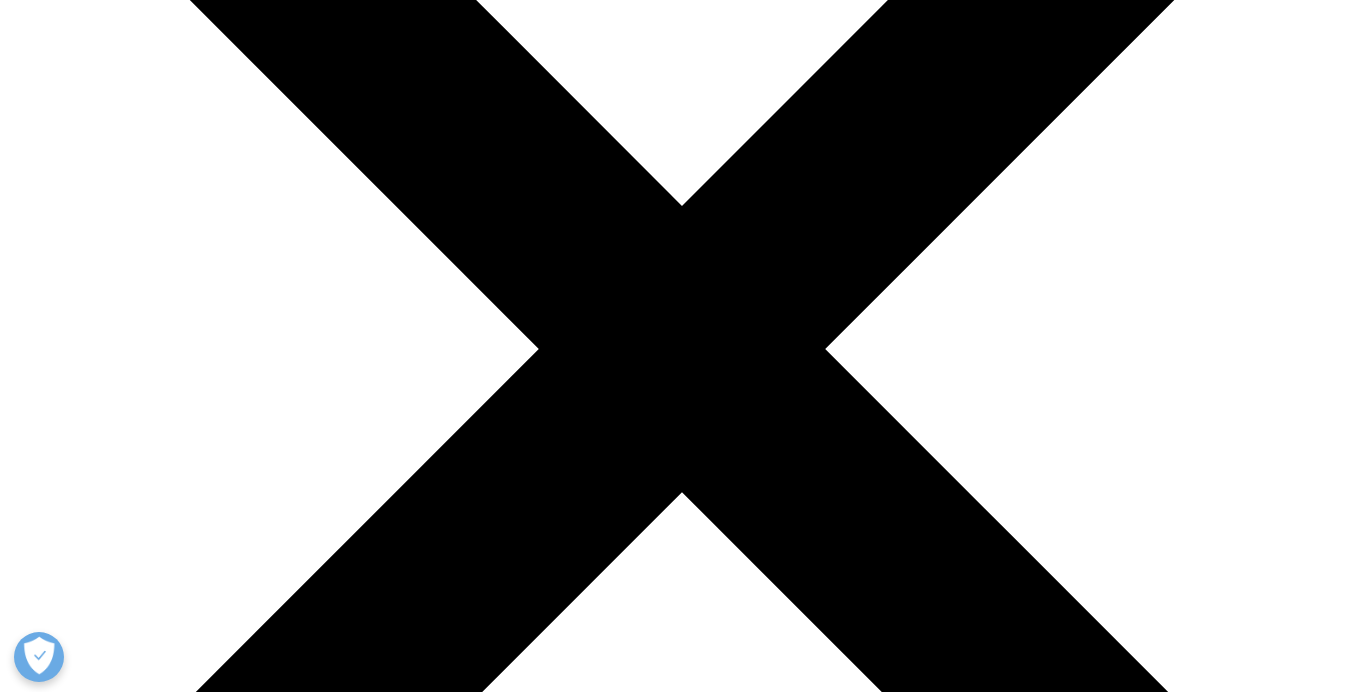 click on "Regional Business Unit Leaders" at bounding box center [466, 28615] 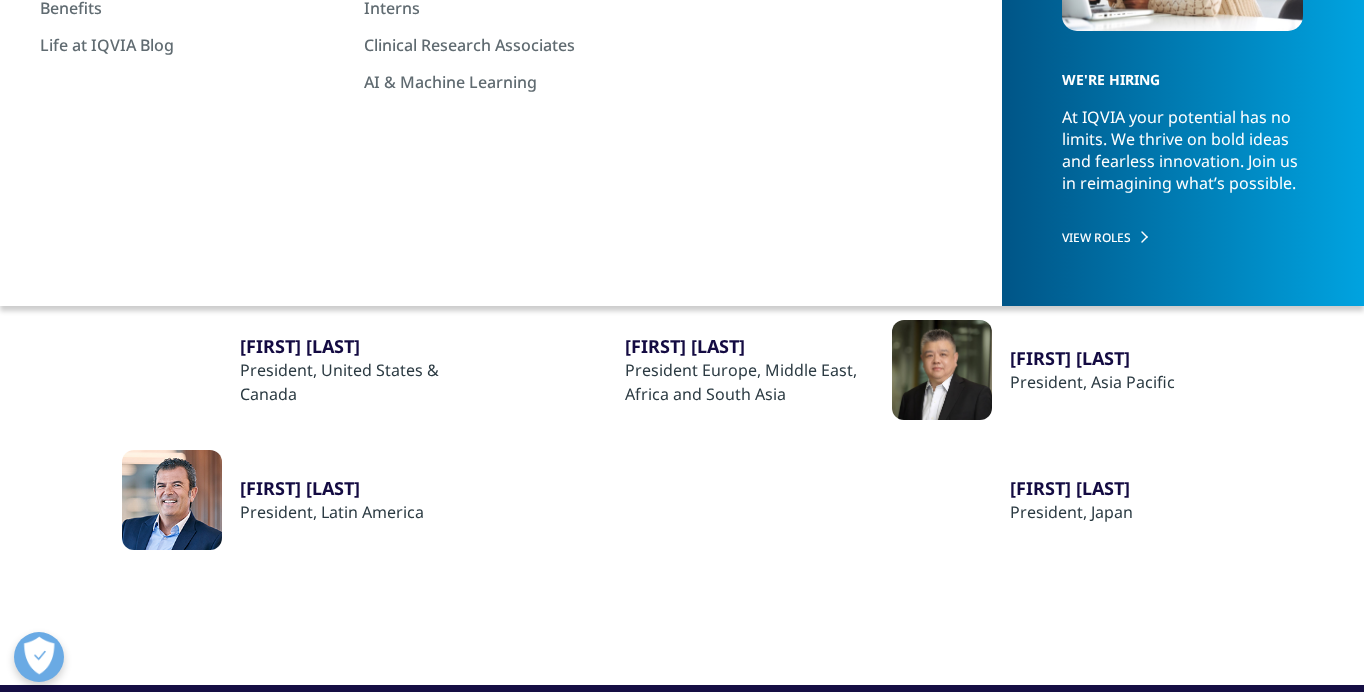 click on "Brian Mi" at bounding box center (1092, 358) 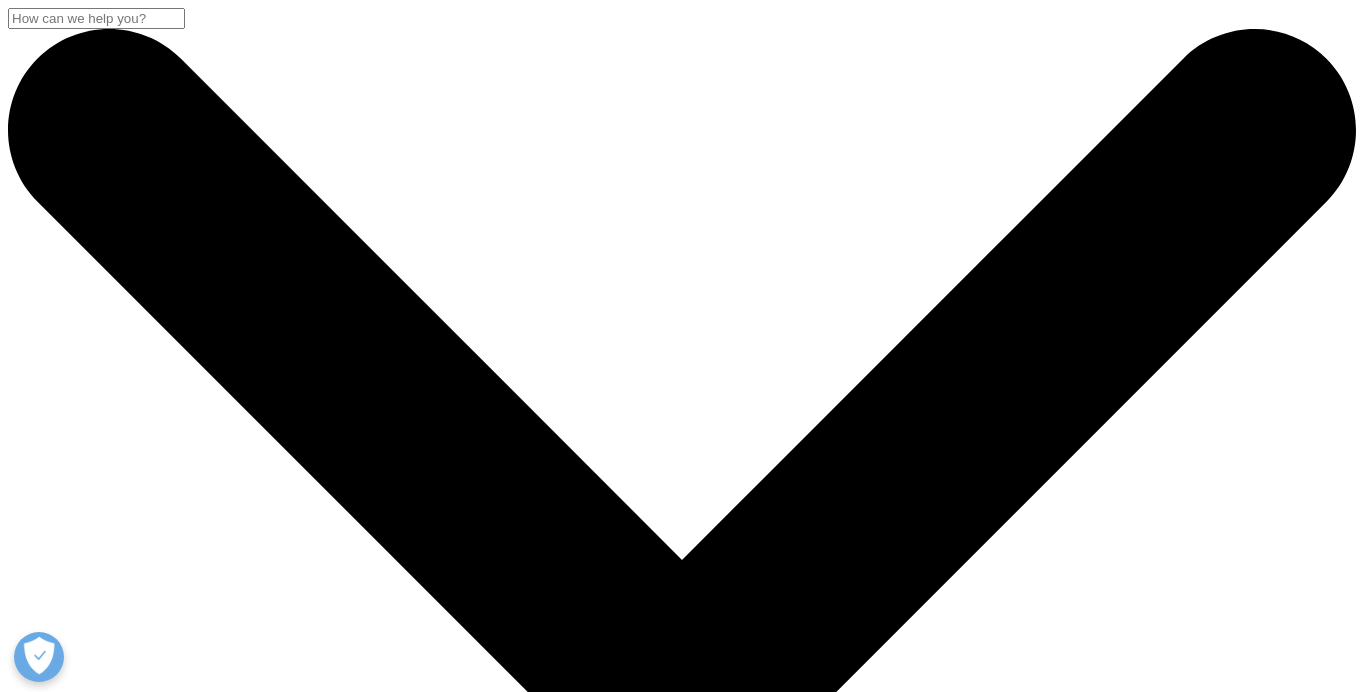 scroll, scrollTop: 0, scrollLeft: 0, axis: both 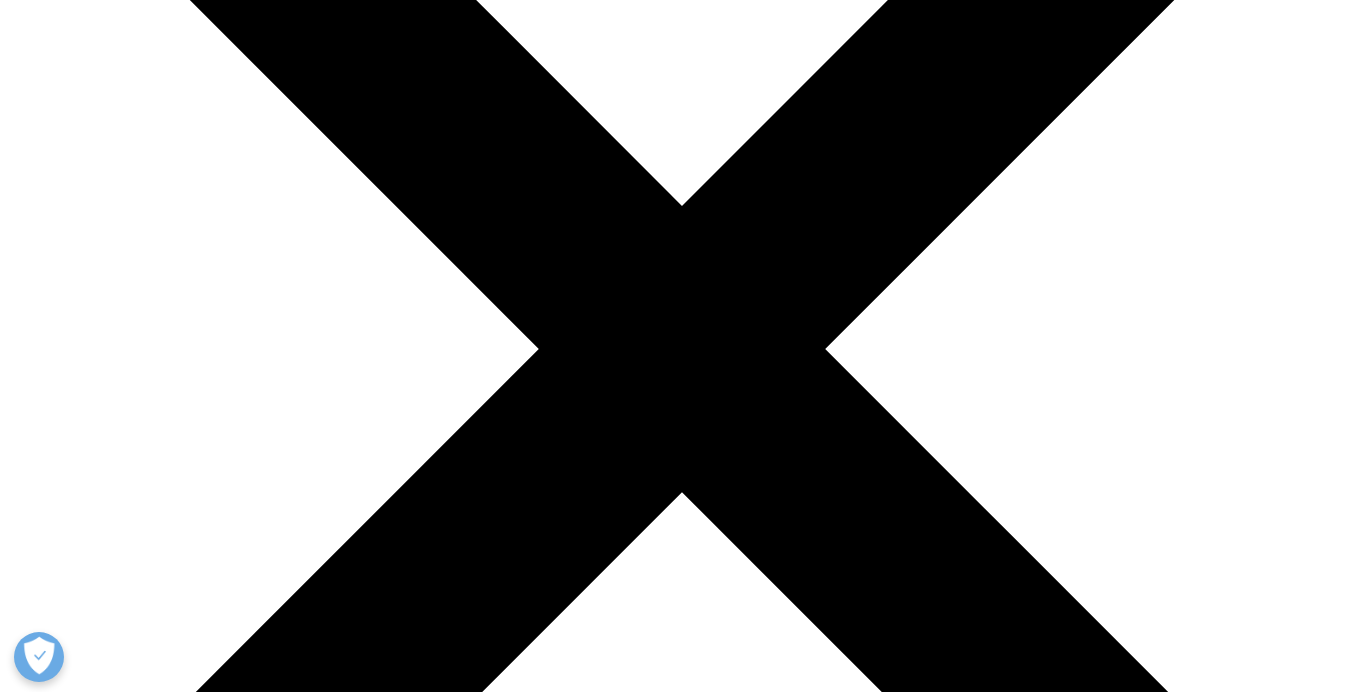 click on "Regional Business Unit Leaders" at bounding box center (466, 23976) 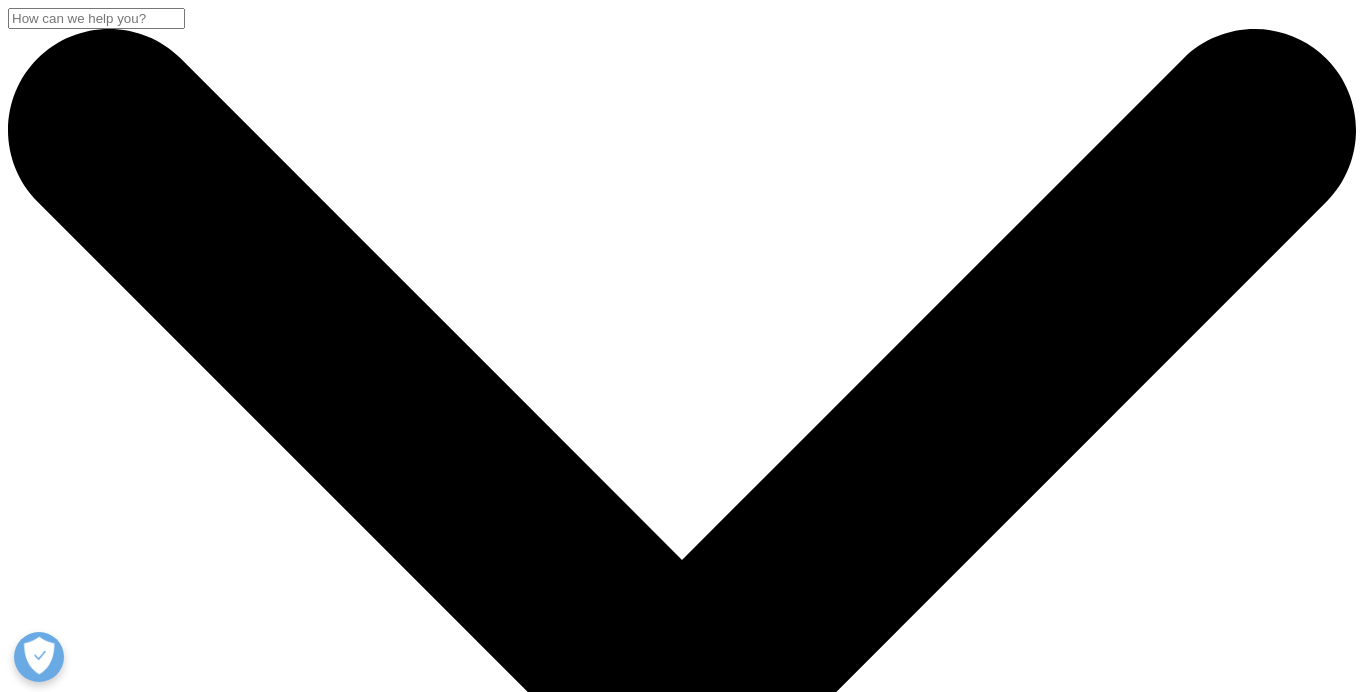 scroll, scrollTop: 0, scrollLeft: 0, axis: both 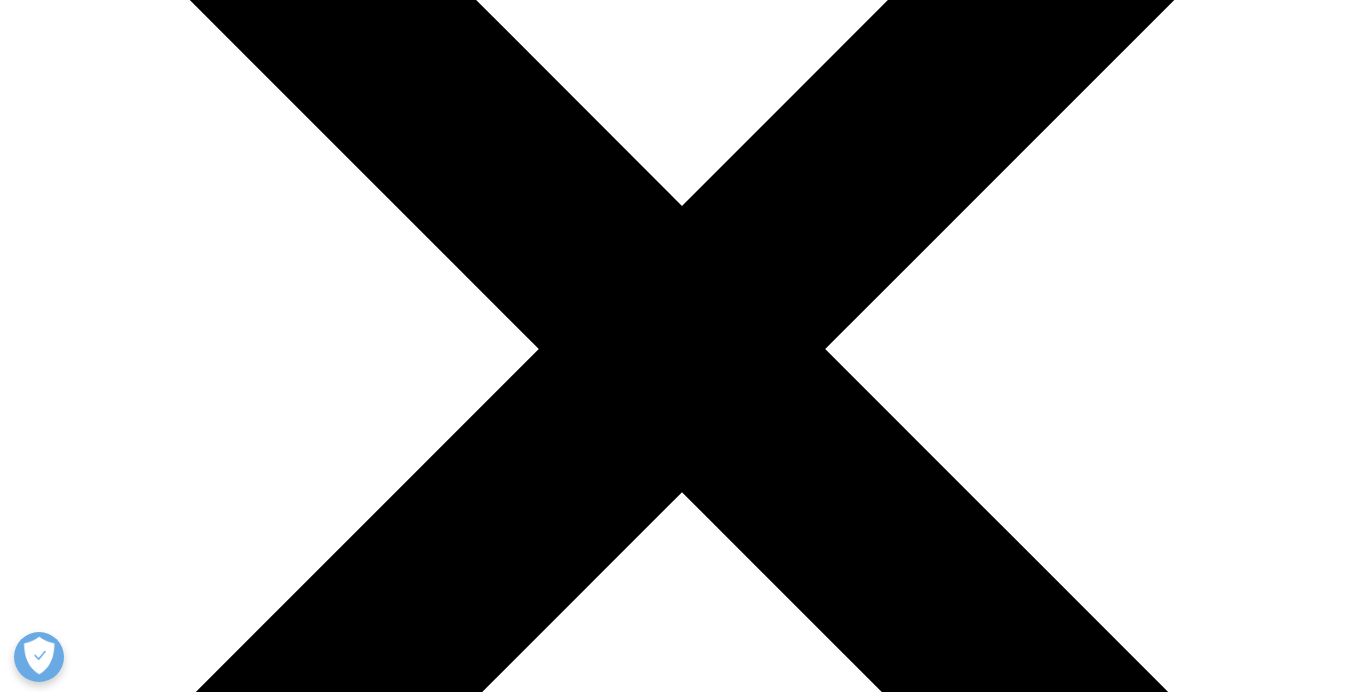 click on "[FIRST] [LAST]" at bounding box center (702, 22822) 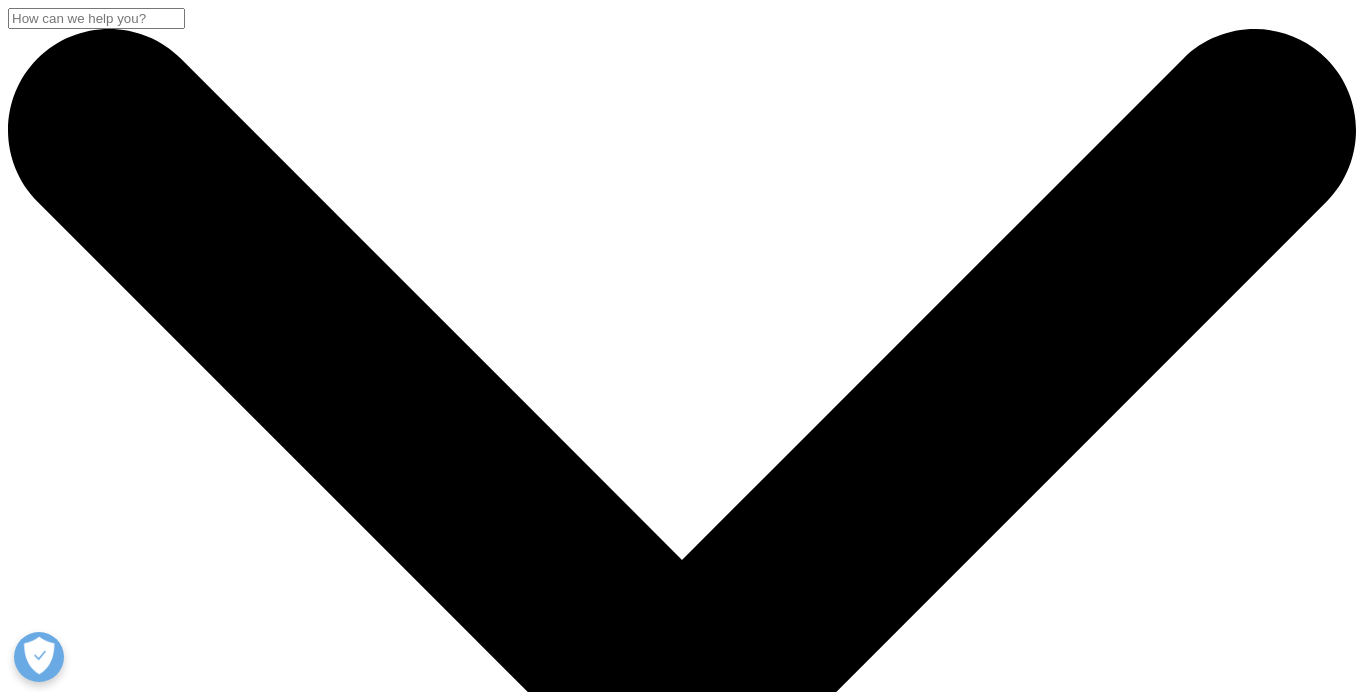 scroll, scrollTop: 0, scrollLeft: 0, axis: both 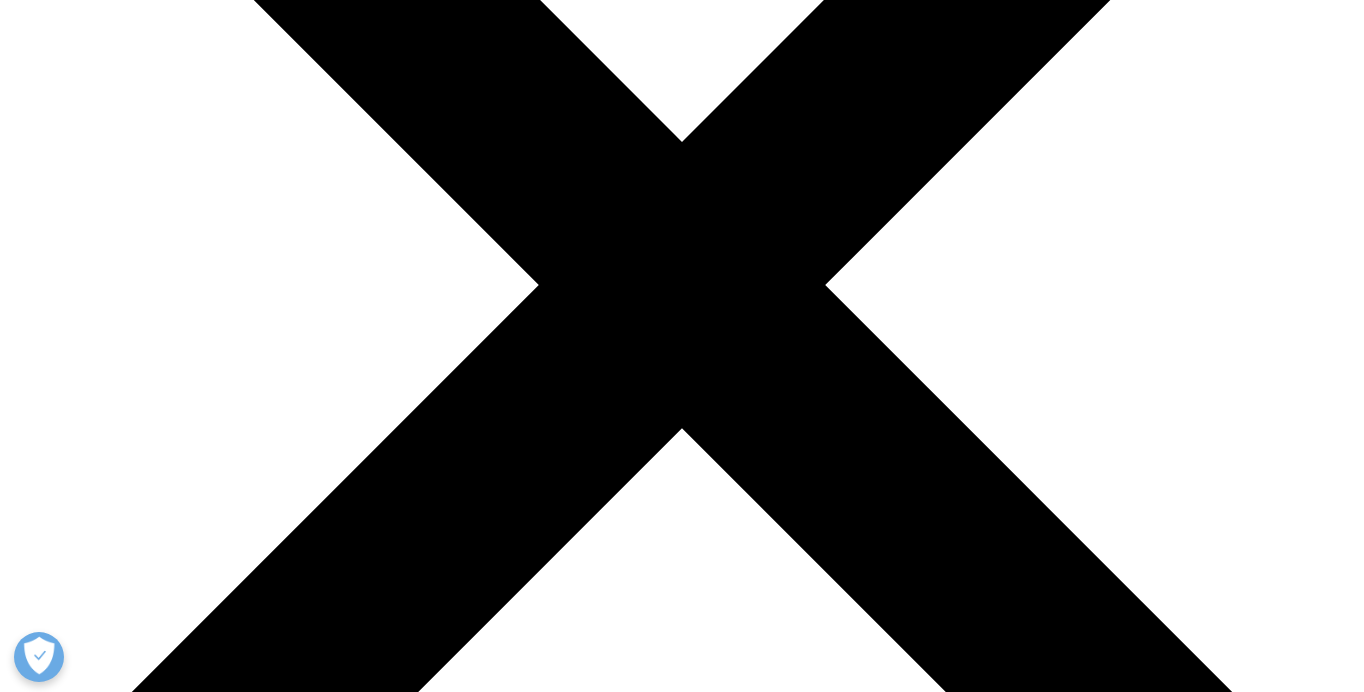 click on "Regional Business Unit Leaders" at bounding box center [466, 26273] 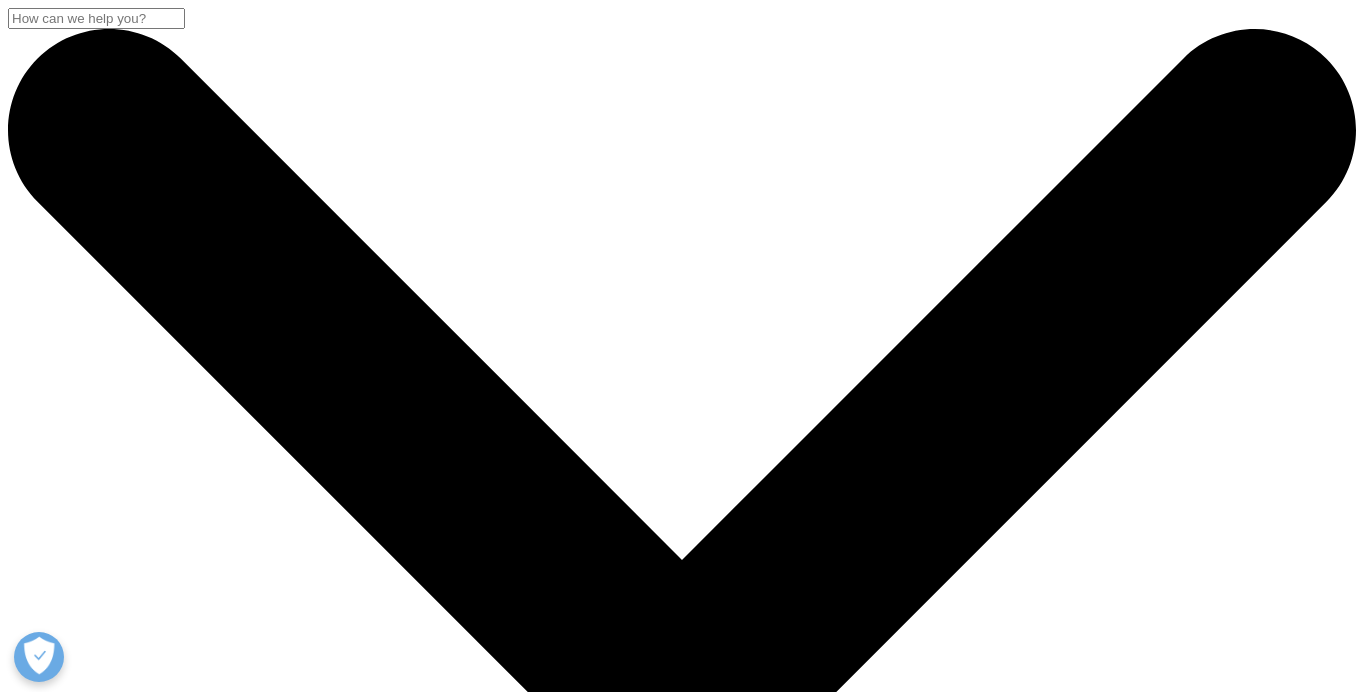 scroll, scrollTop: 0, scrollLeft: 0, axis: both 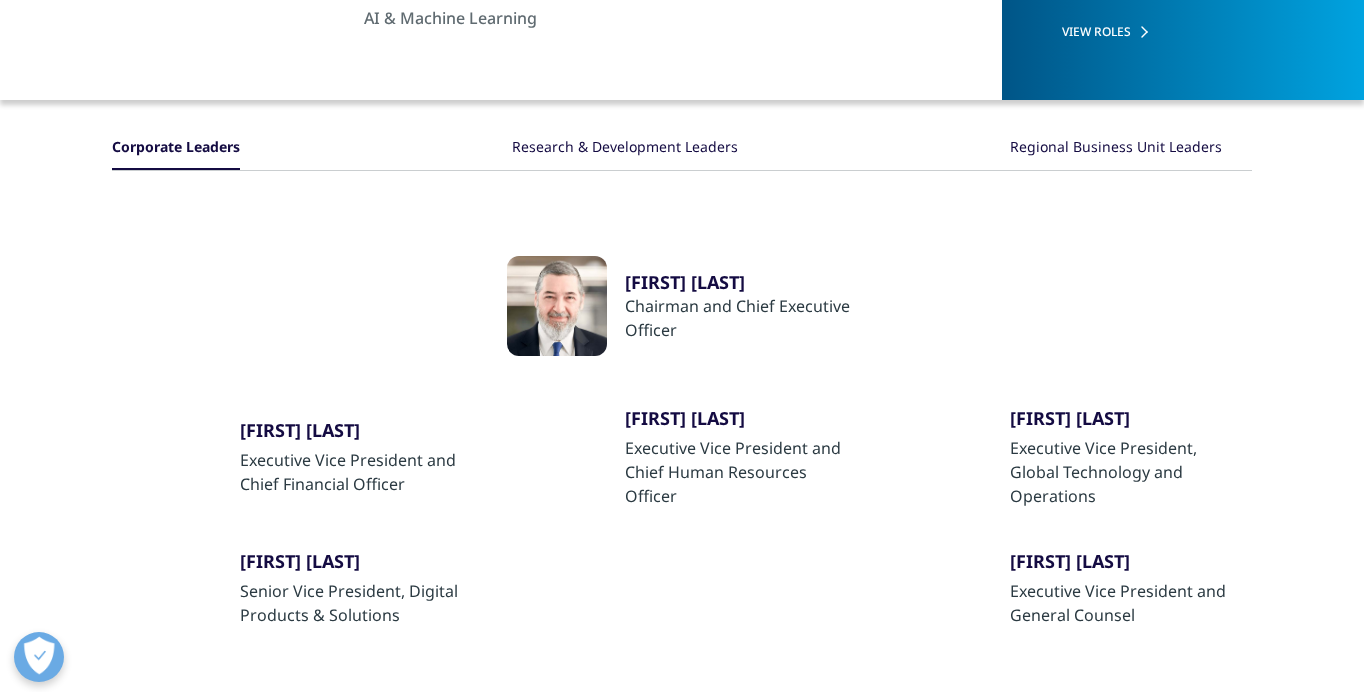 click on "[FIRST] [LAST]" at bounding box center [356, 430] 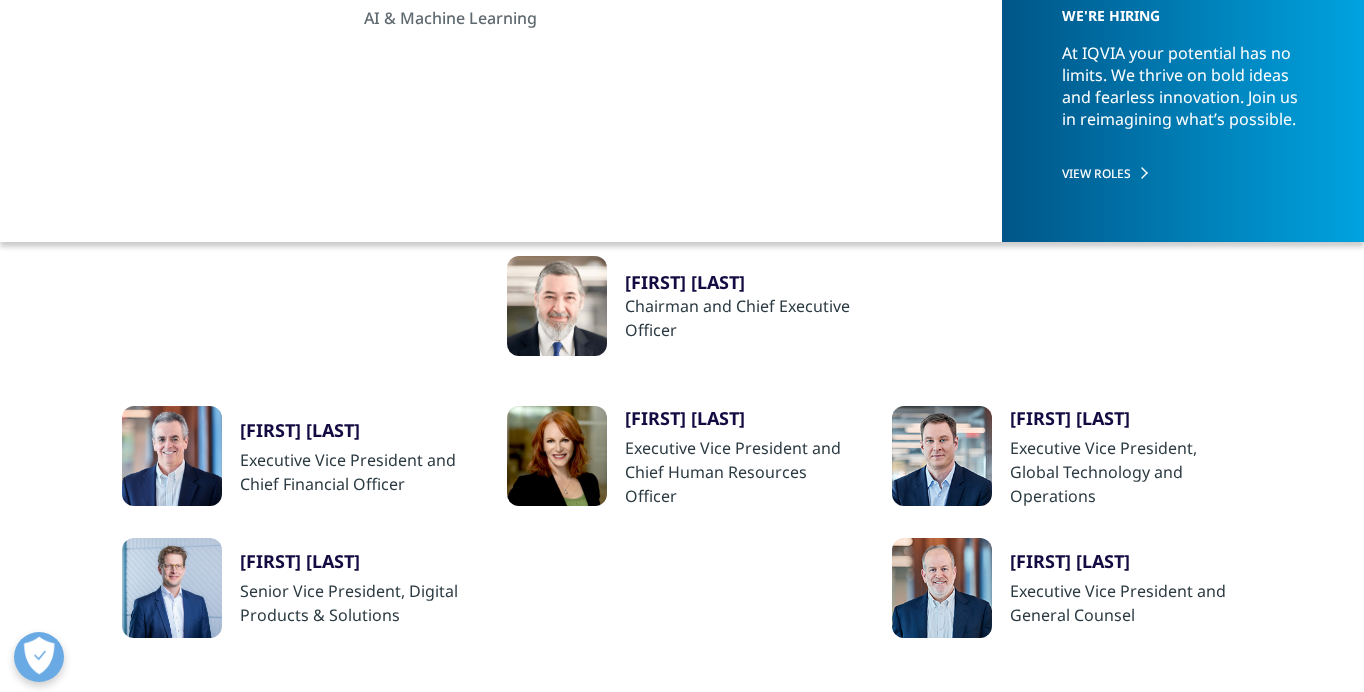 click on "Ron Bruehlman" at bounding box center [356, 430] 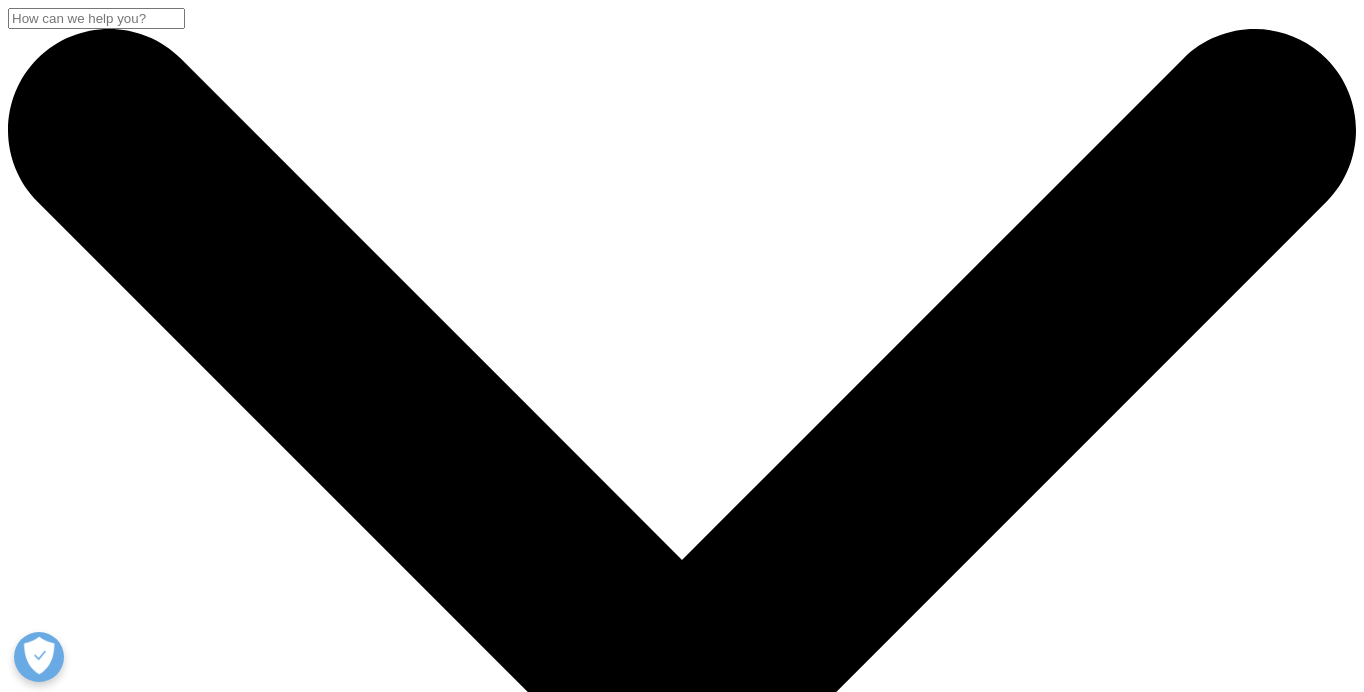 scroll, scrollTop: 0, scrollLeft: 0, axis: both 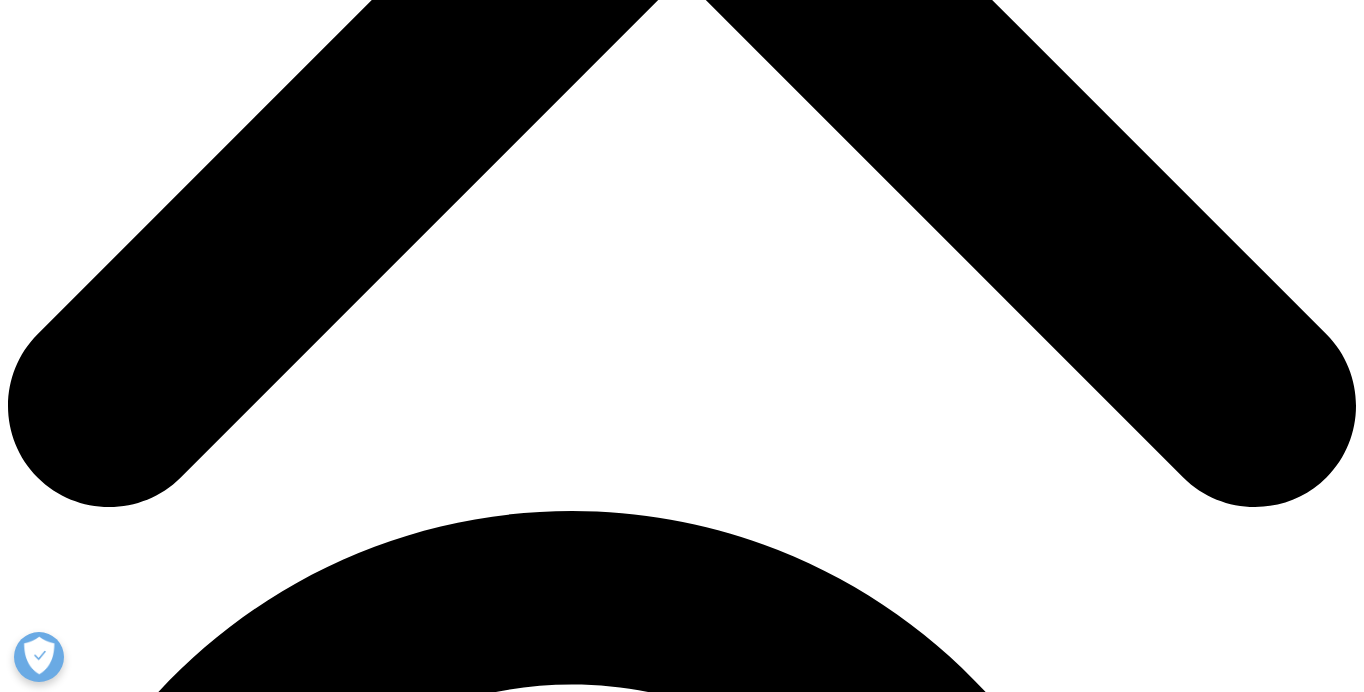 drag, startPoint x: 356, startPoint y: 334, endPoint x: 485, endPoint y: 360, distance: 131.59407 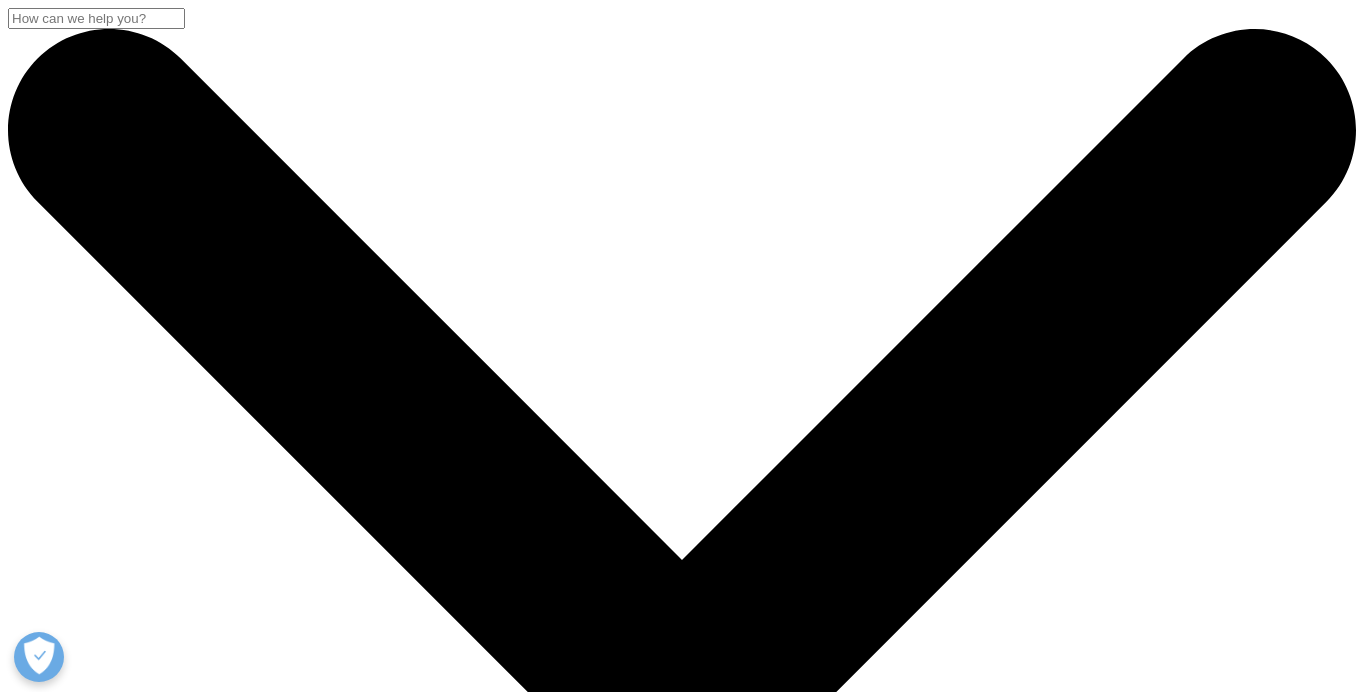 scroll, scrollTop: 418, scrollLeft: 0, axis: vertical 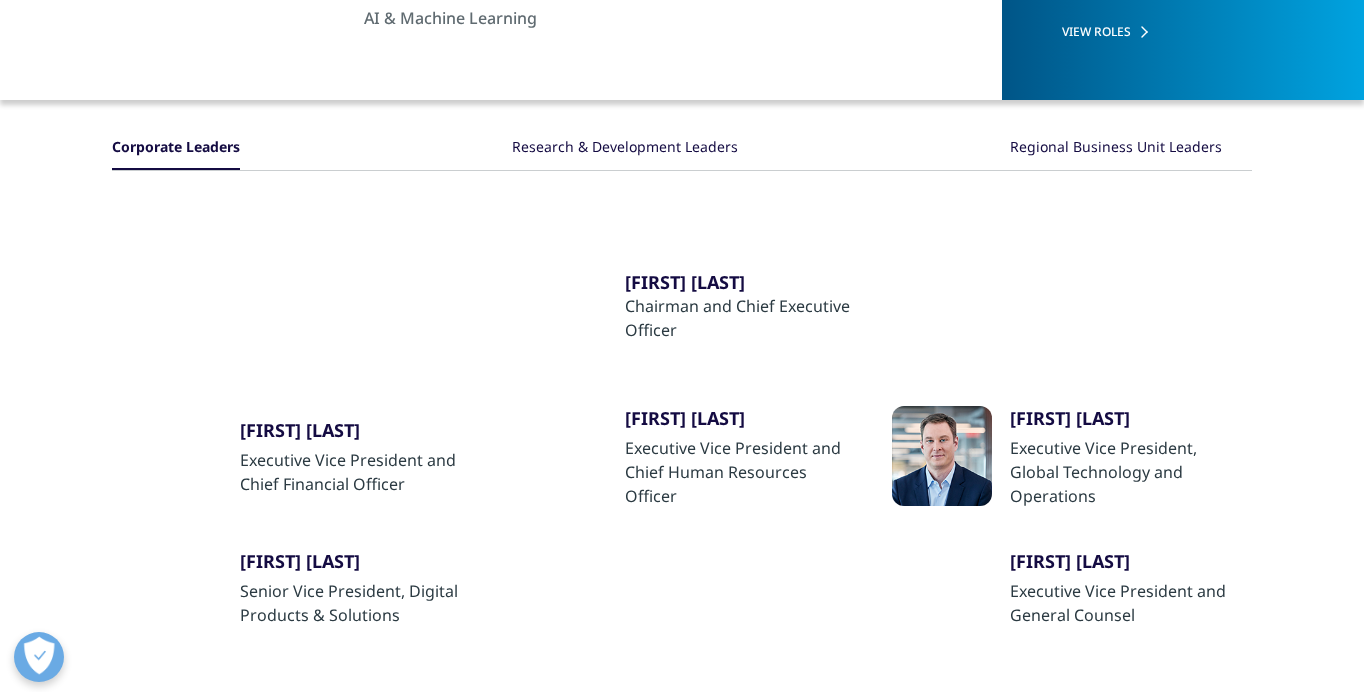 click on "Regional Business Unit Leaders" at bounding box center [1116, 148] 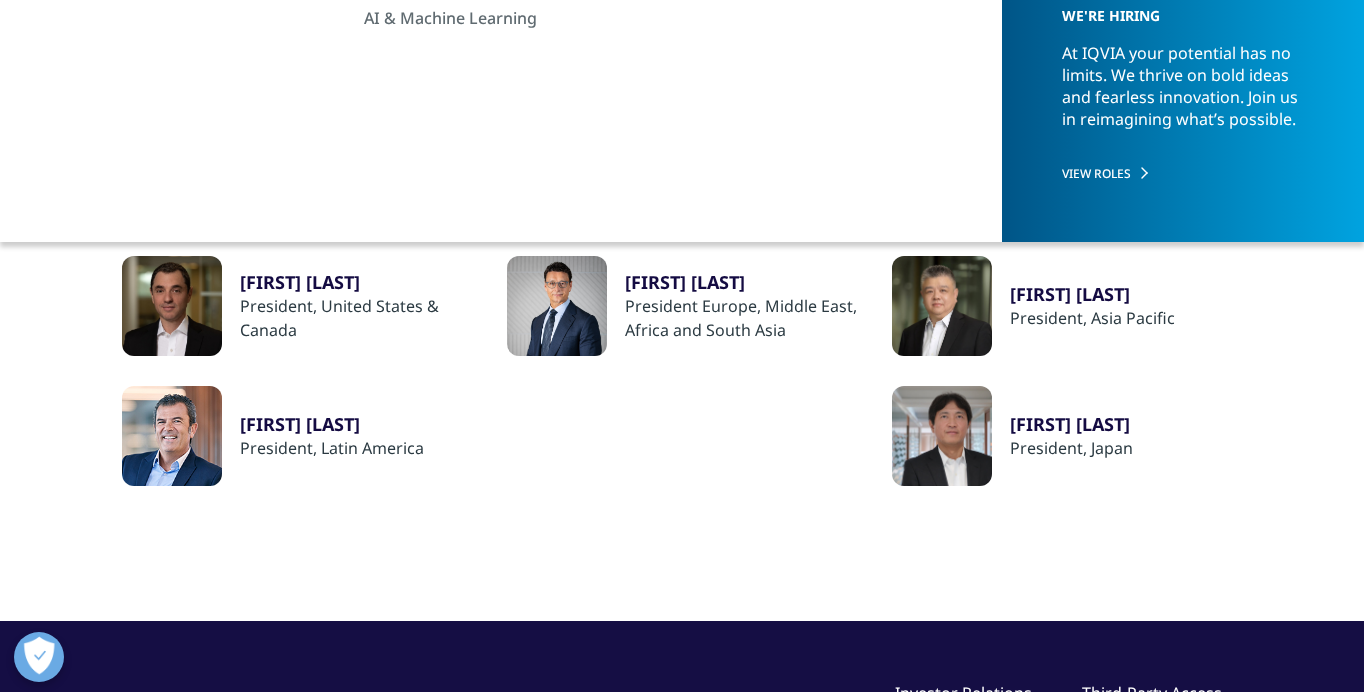 click on "Research & Development Leaders" at bounding box center (621, 148) 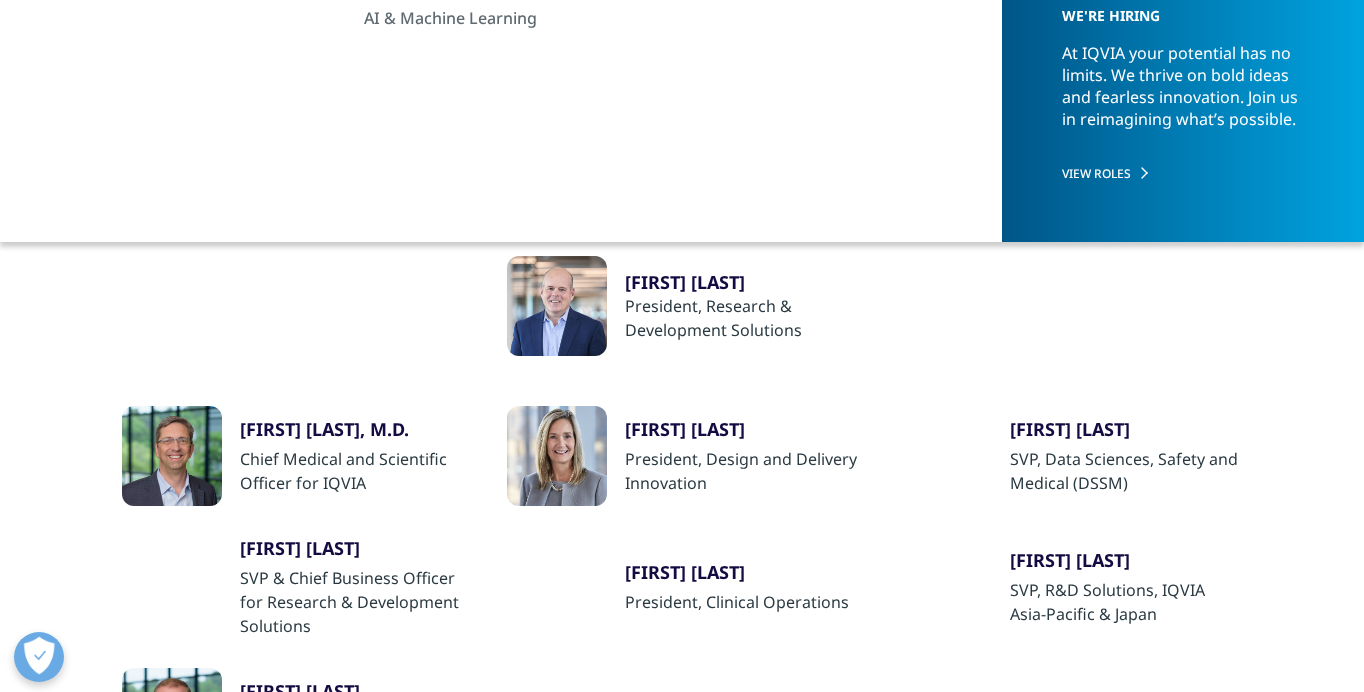 click on "Richard Staub" at bounding box center [741, 282] 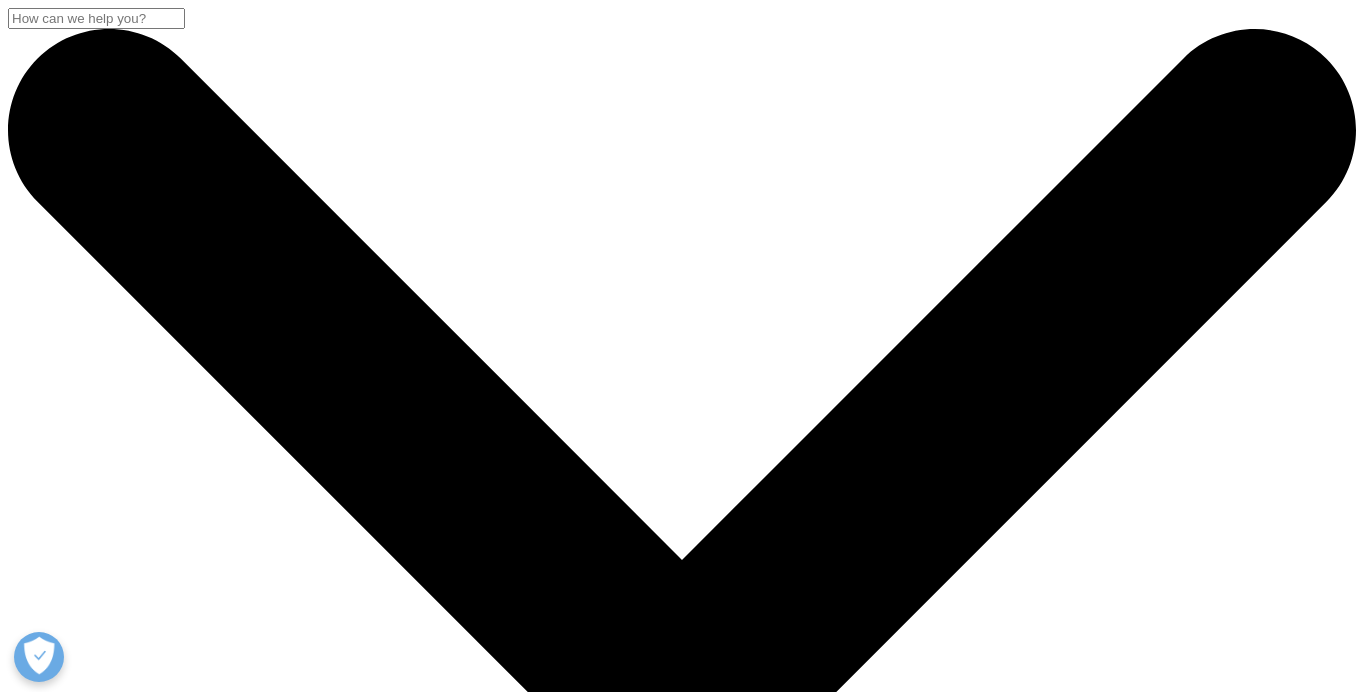 scroll, scrollTop: 0, scrollLeft: 0, axis: both 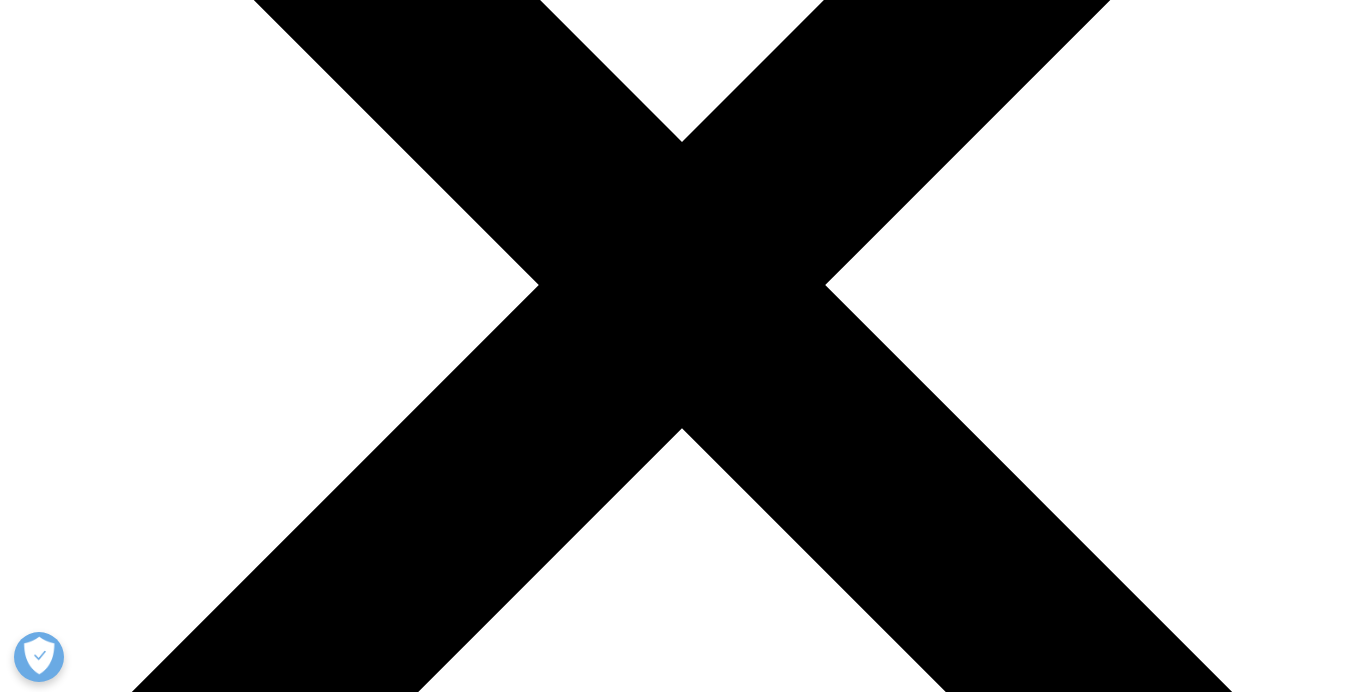click on "Research & Development Leaders" at bounding box center (249, 22014) 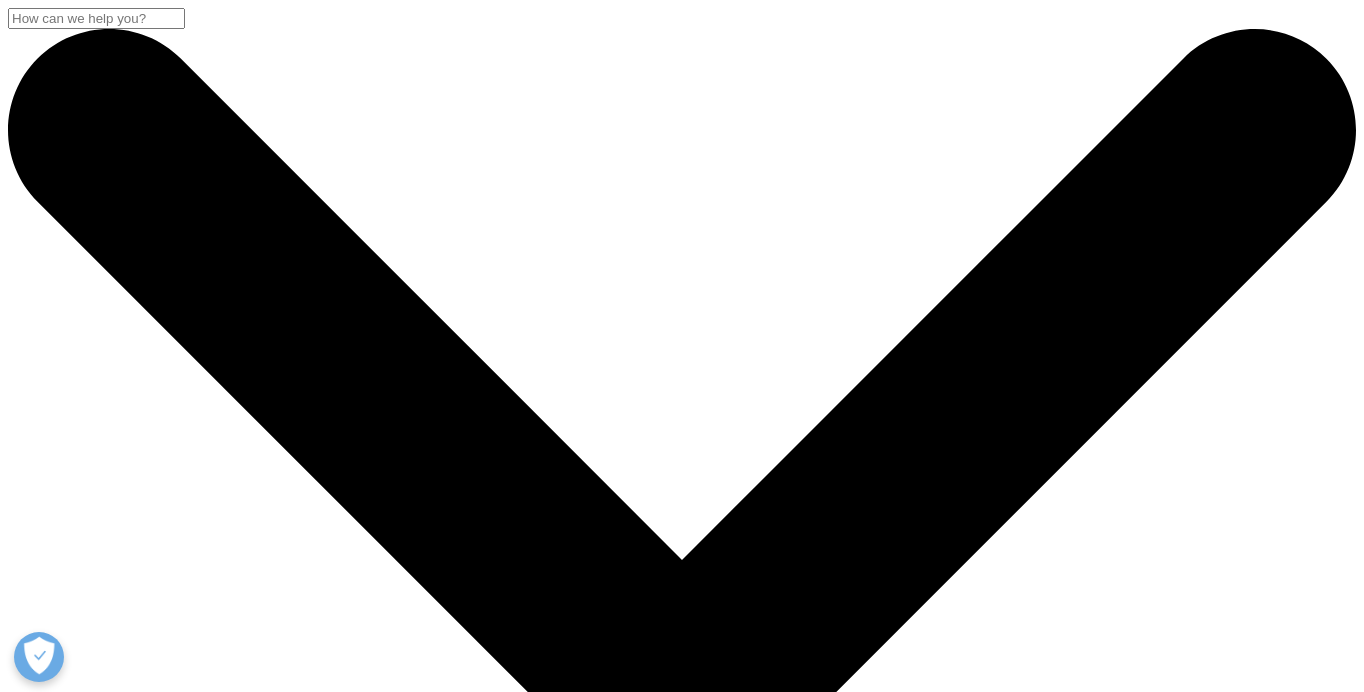 scroll, scrollTop: 0, scrollLeft: 0, axis: both 